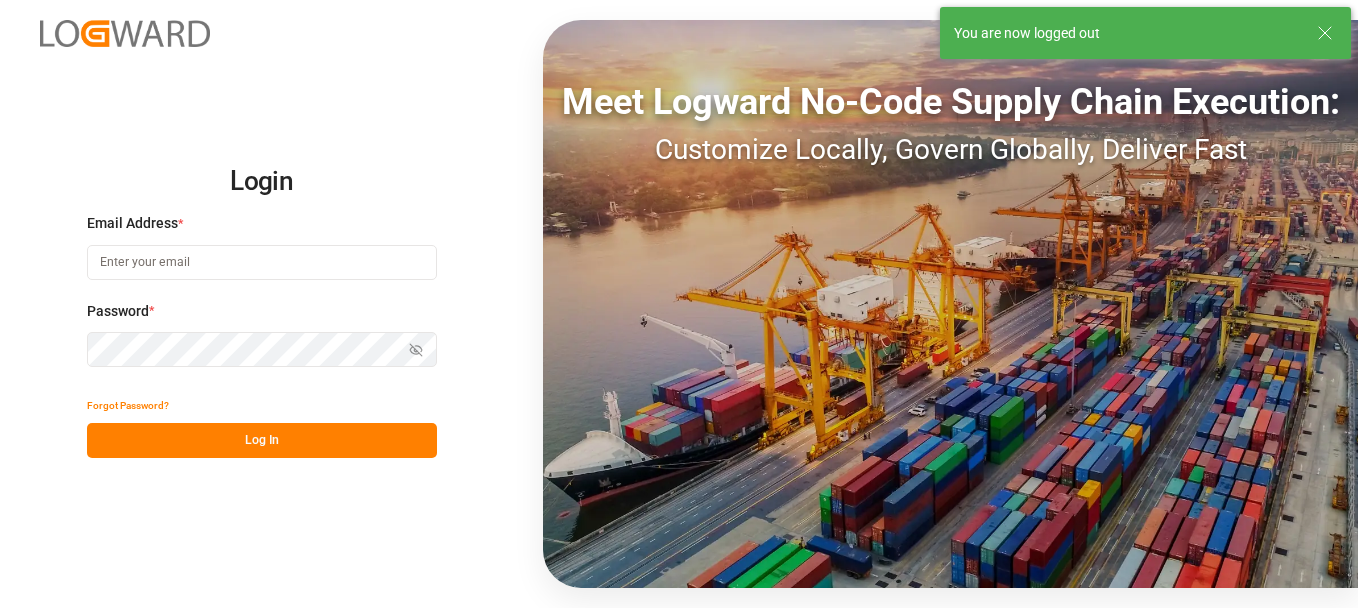 type on "[PERSON_NAME][EMAIL_ADDRESS][PERSON_NAME][DOMAIN_NAME]" 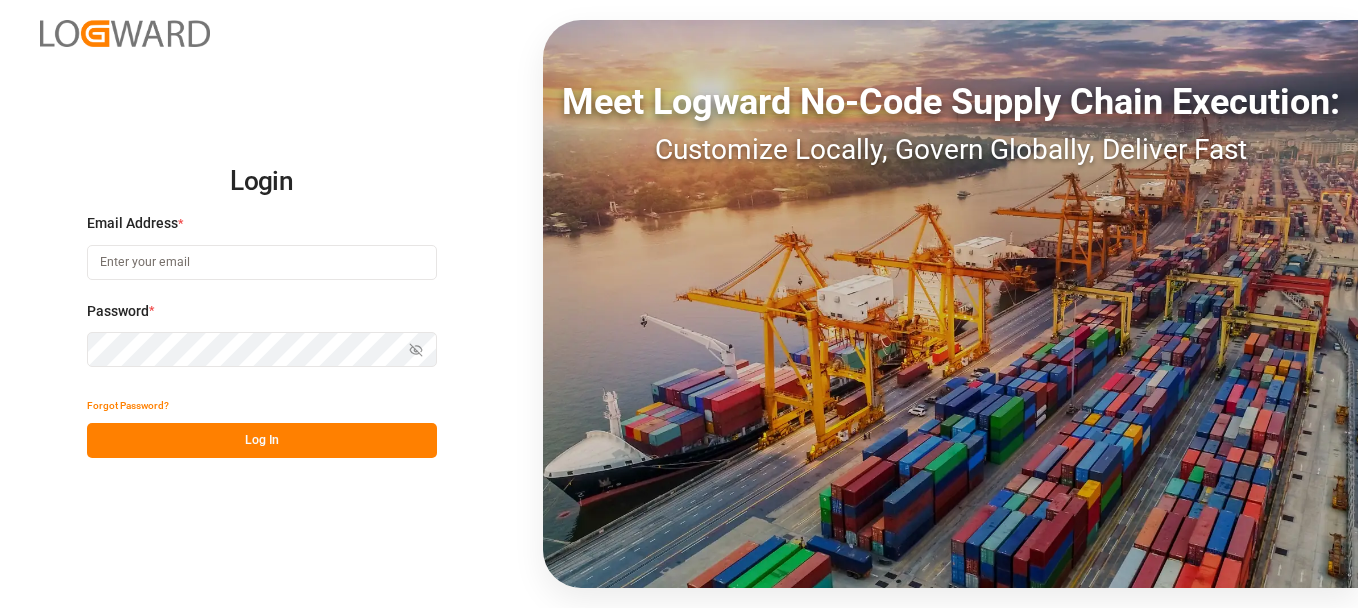 scroll, scrollTop: 0, scrollLeft: 0, axis: both 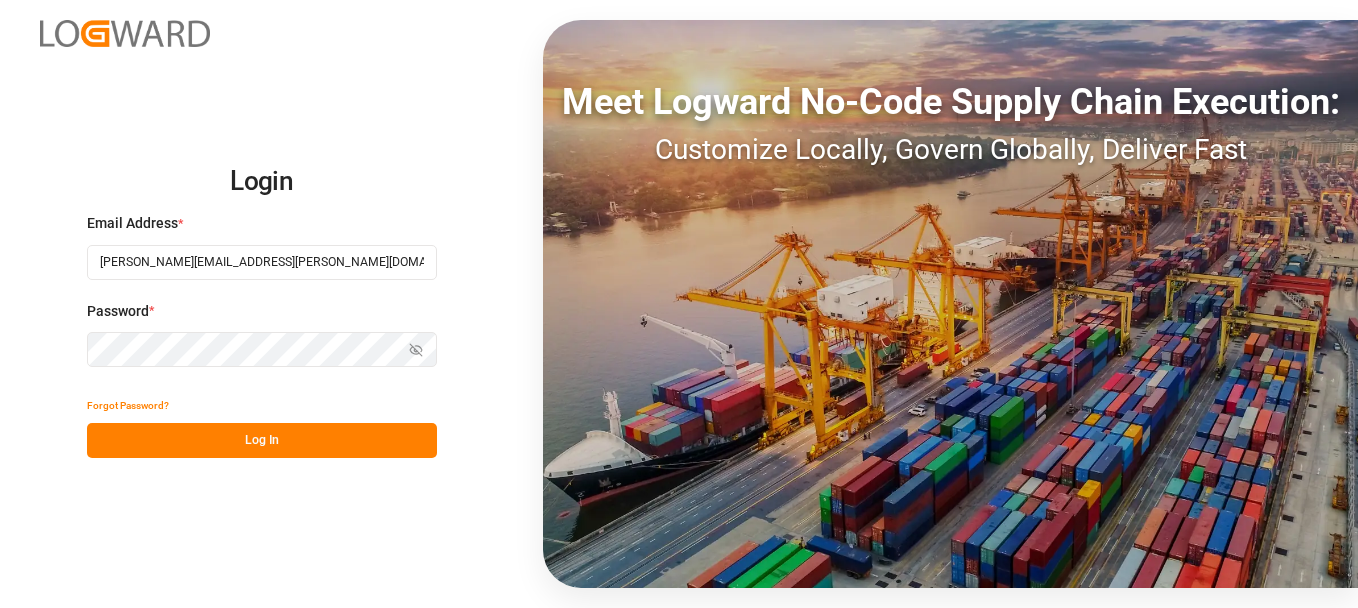 click on "Log In" at bounding box center (262, 440) 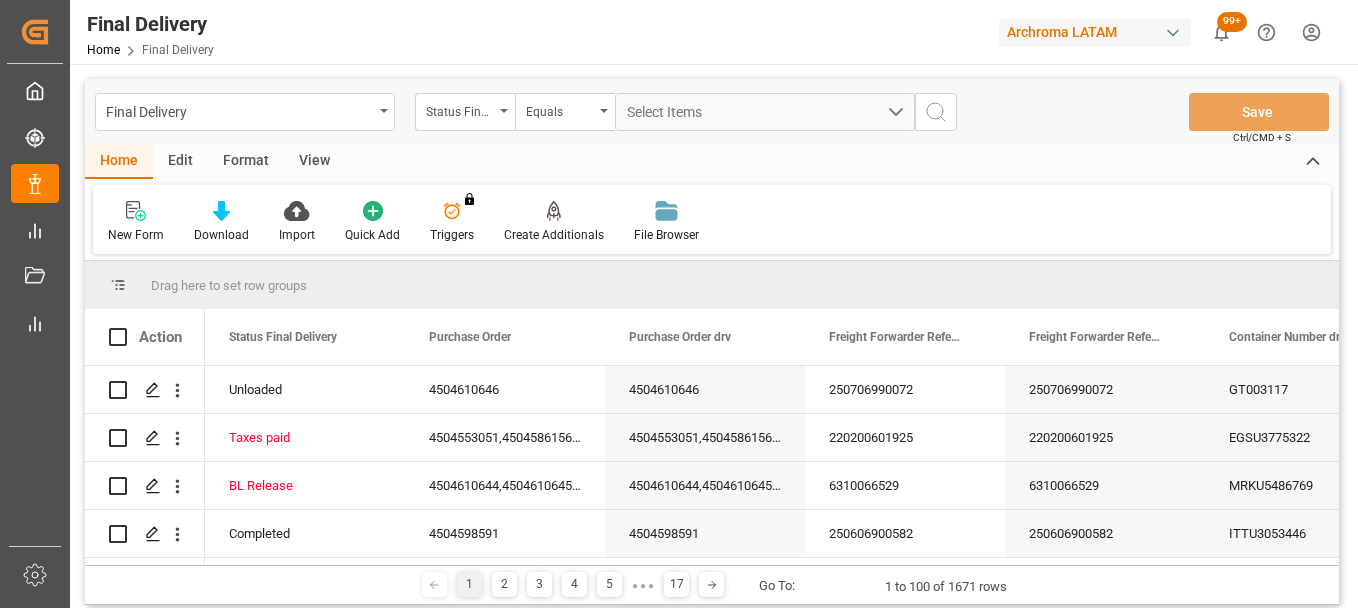 click on "Status Final Delivery" at bounding box center [465, 112] 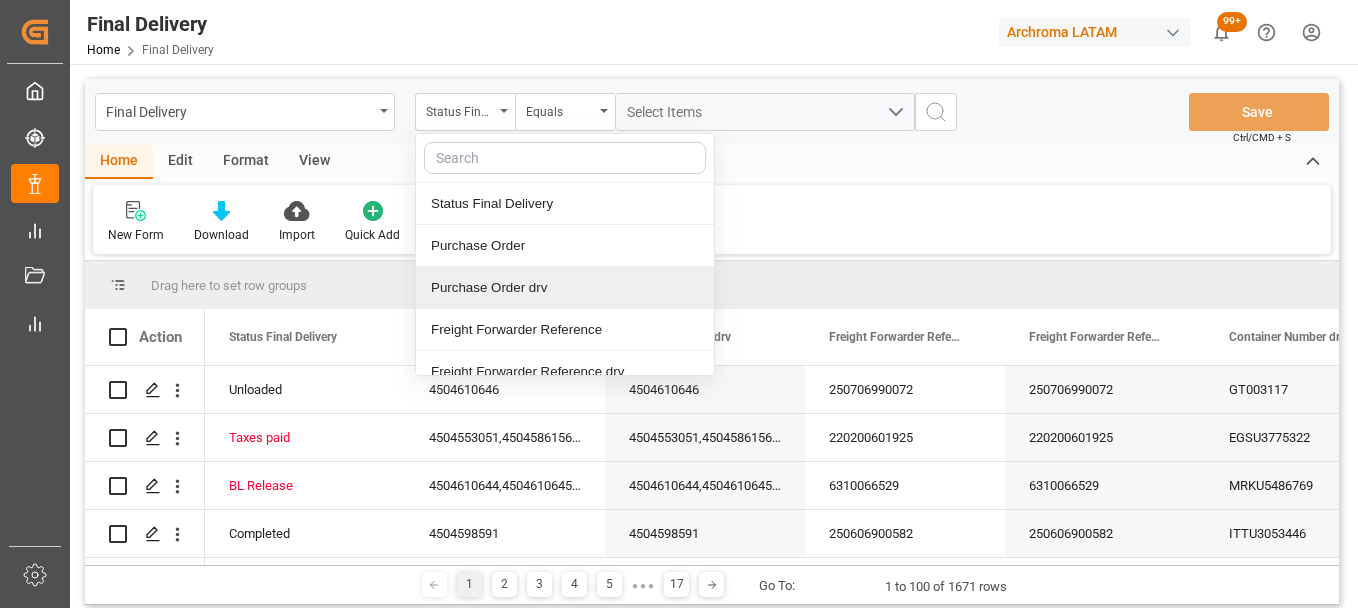 click on "Purchase Order drv" at bounding box center (565, 288) 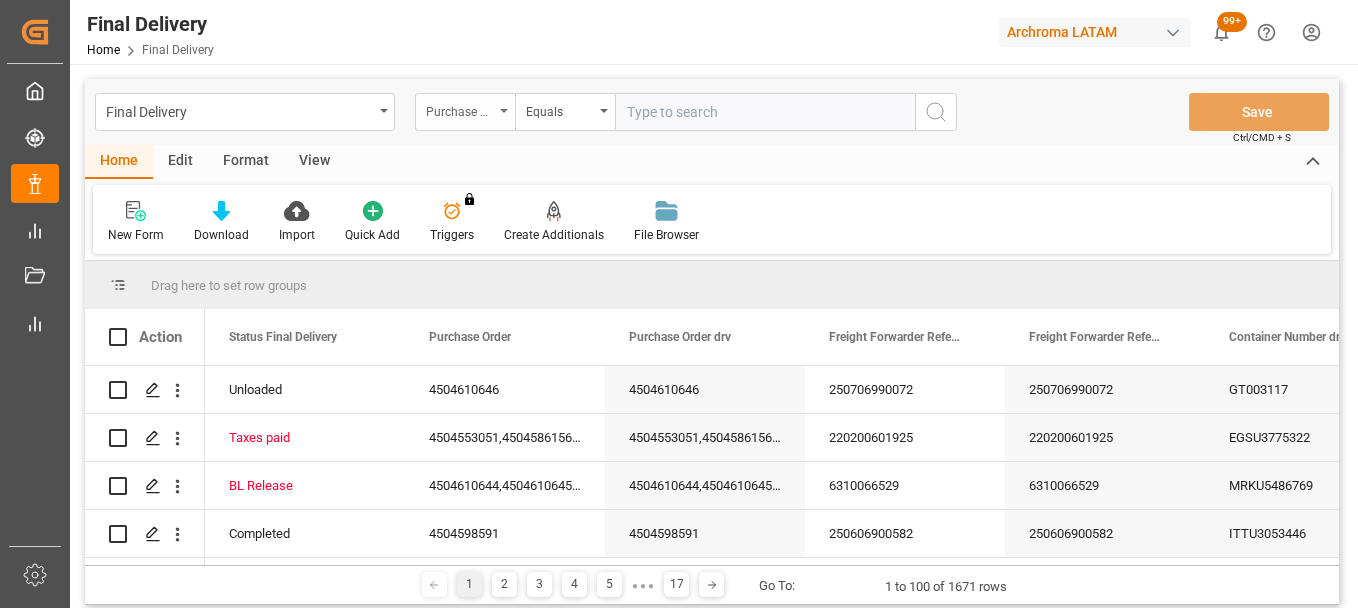 click on "Purchase Order drv" at bounding box center (465, 112) 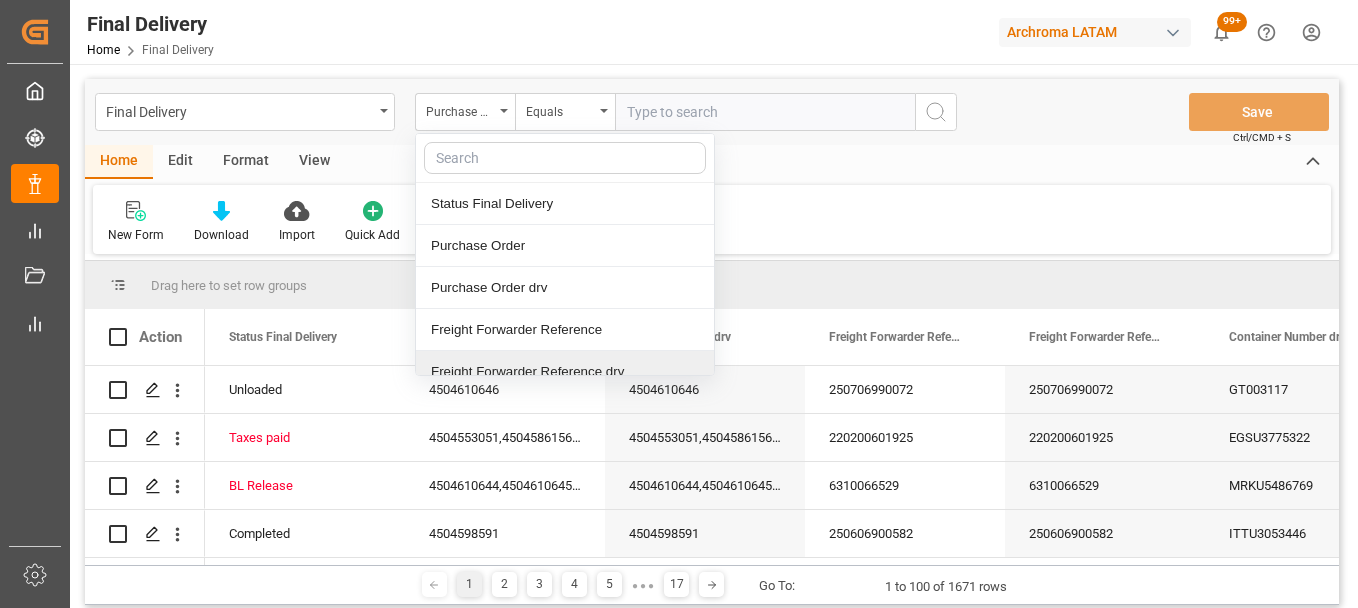 drag, startPoint x: 533, startPoint y: 365, endPoint x: 673, endPoint y: 77, distance: 320.2249 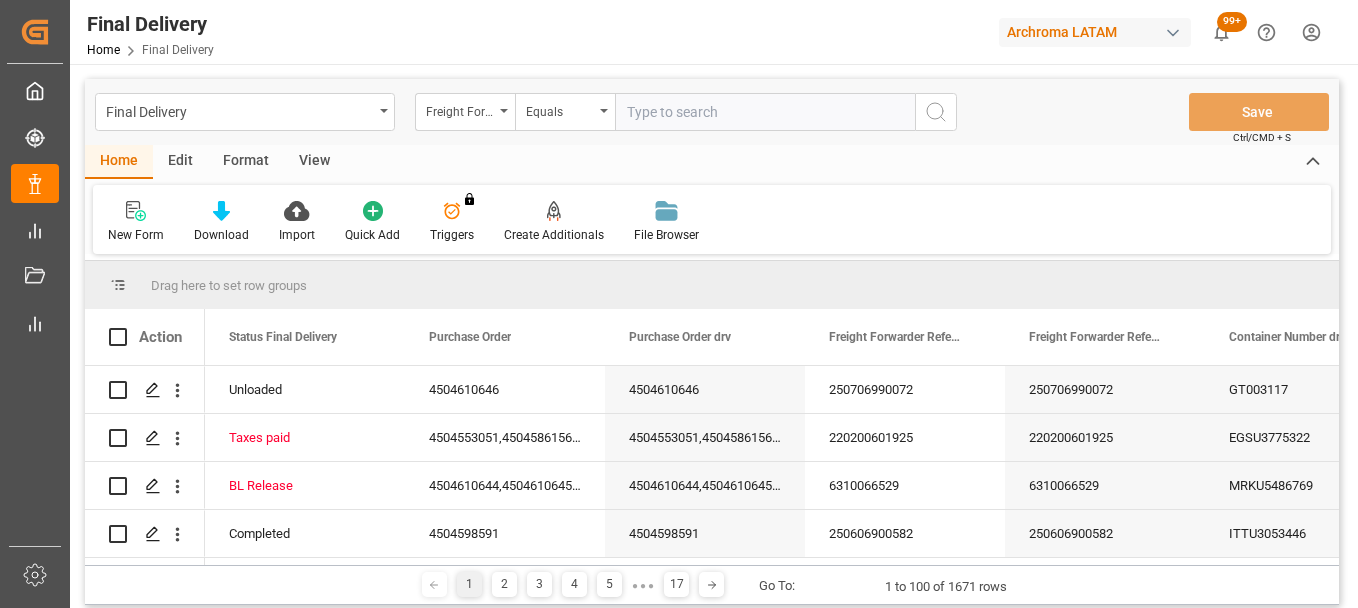 click at bounding box center [765, 112] 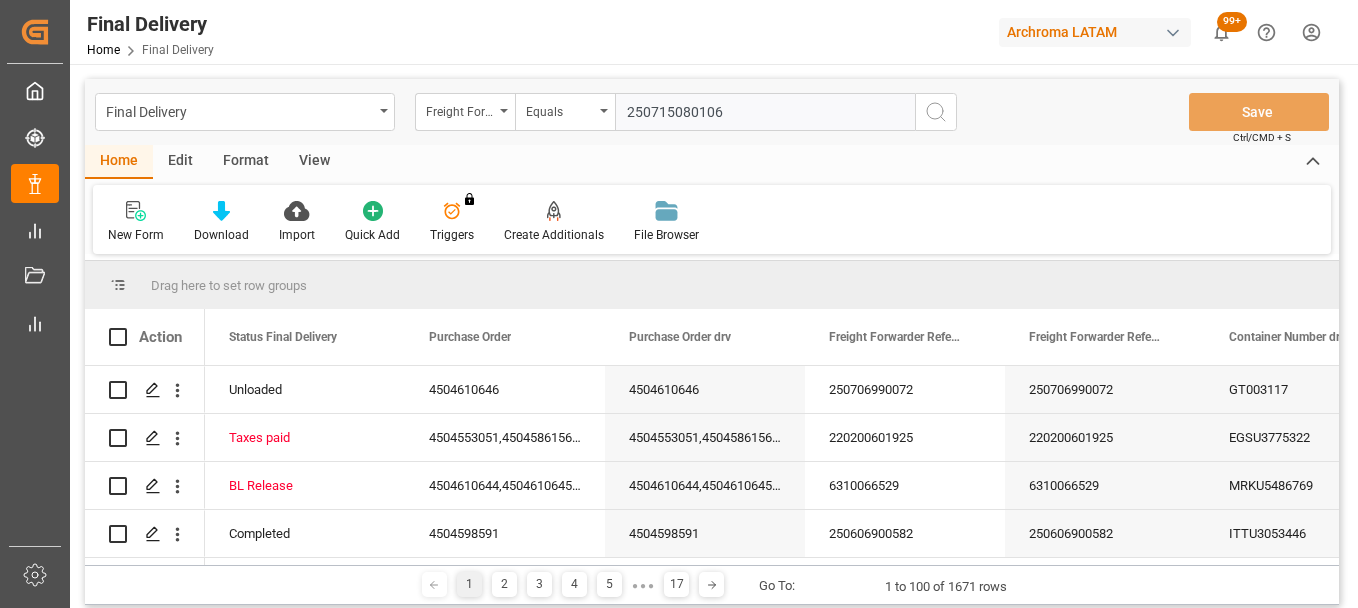 type 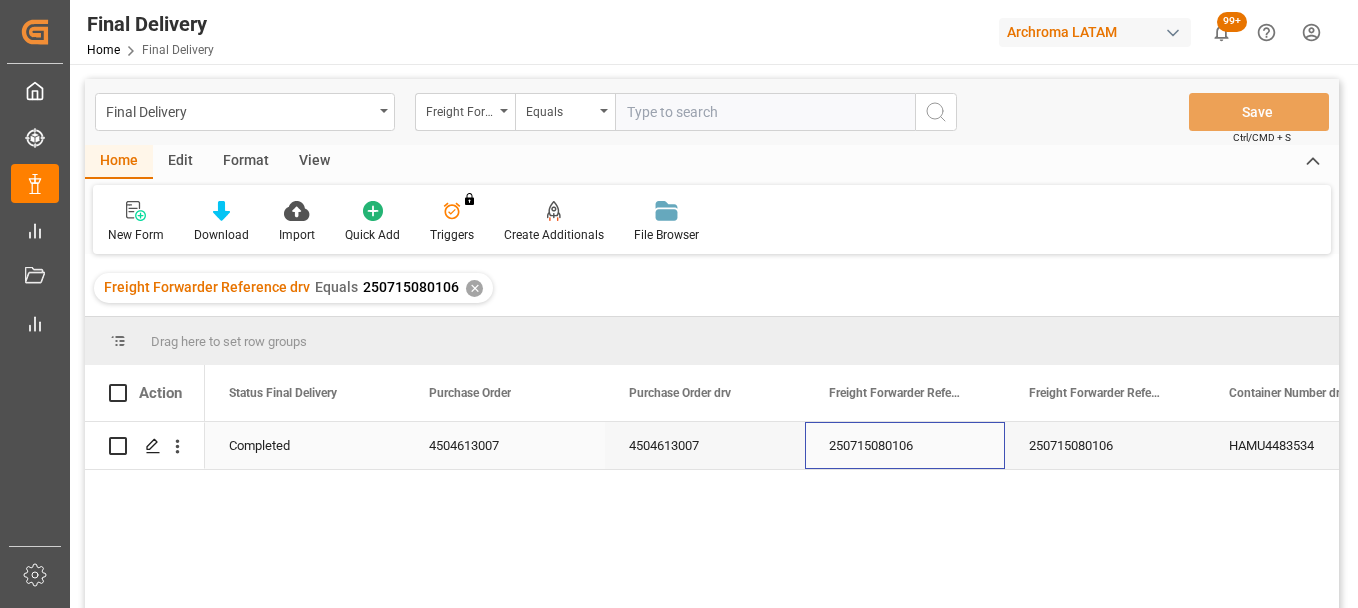 click on "250715080106" at bounding box center (905, 445) 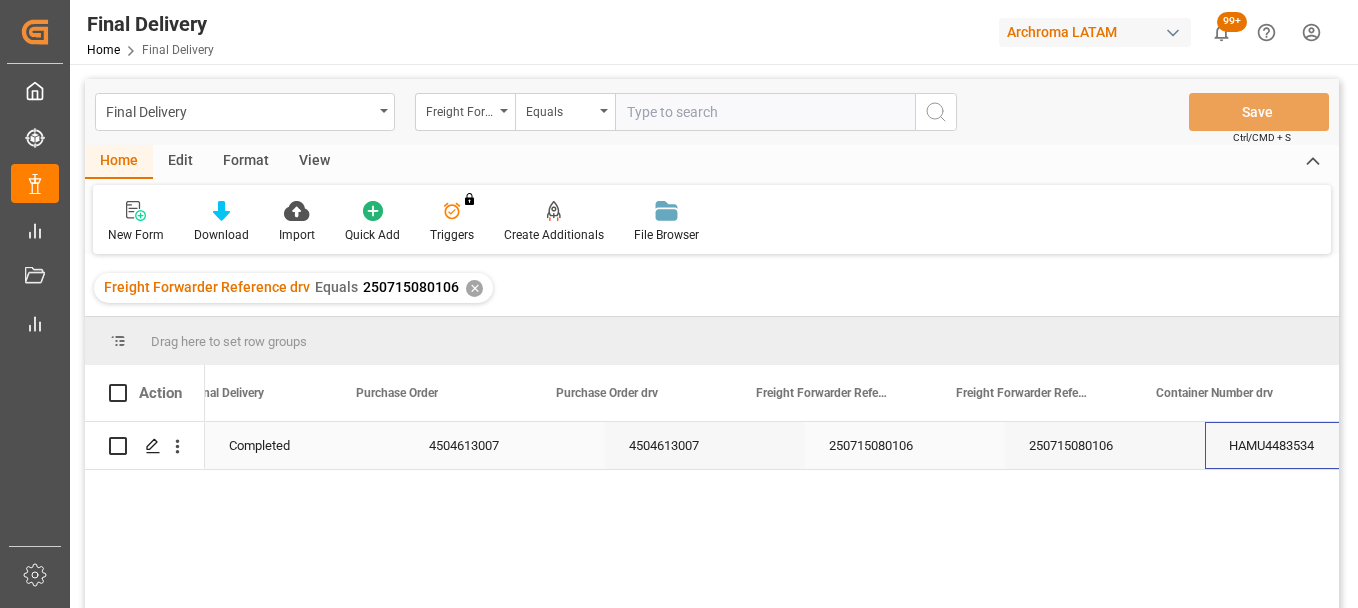 scroll, scrollTop: 0, scrollLeft: 73, axis: horizontal 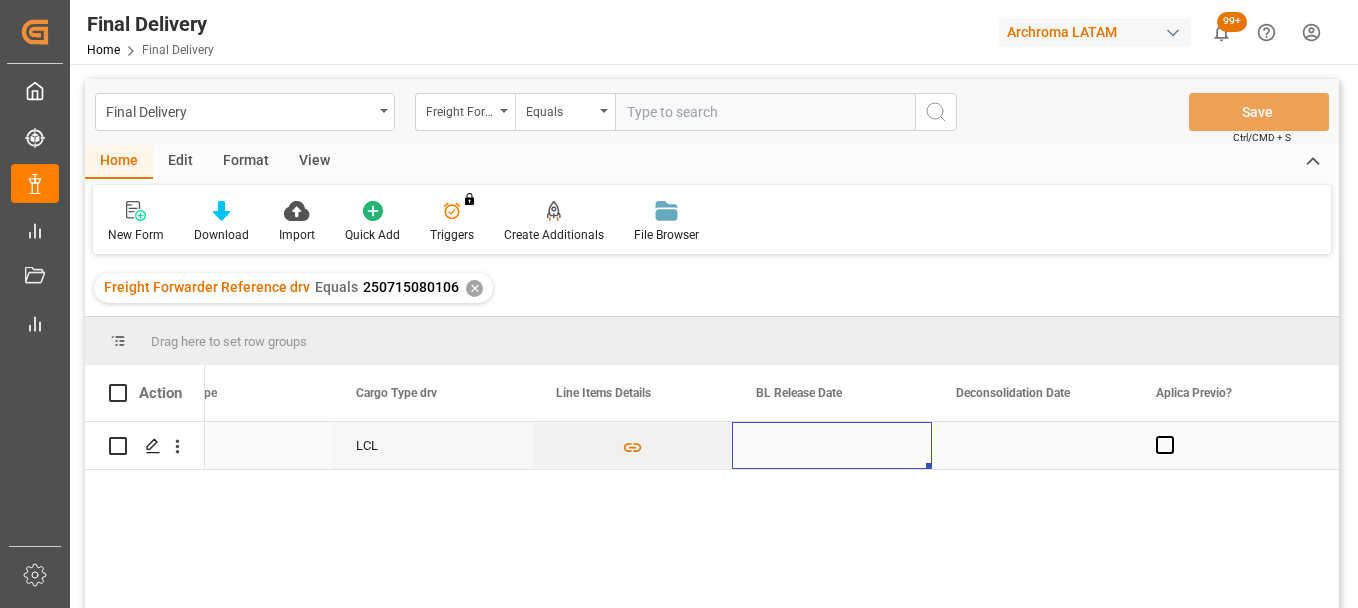 click at bounding box center (832, 445) 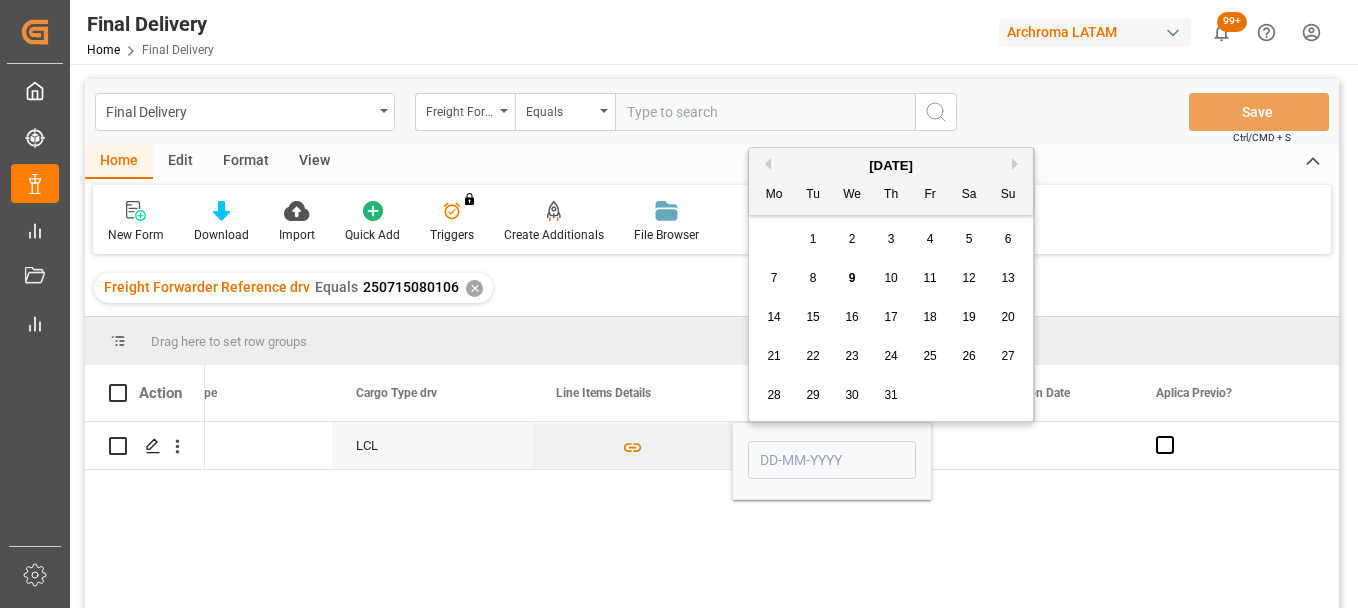 click on "9" at bounding box center [852, 278] 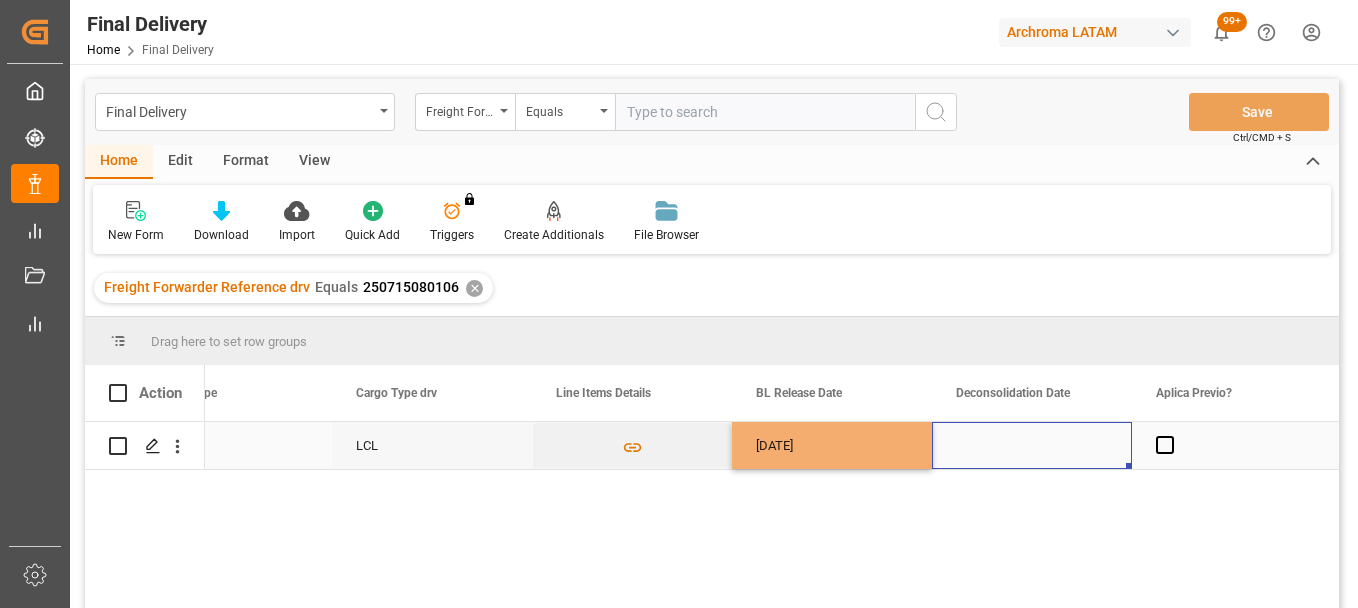 click at bounding box center (1032, 445) 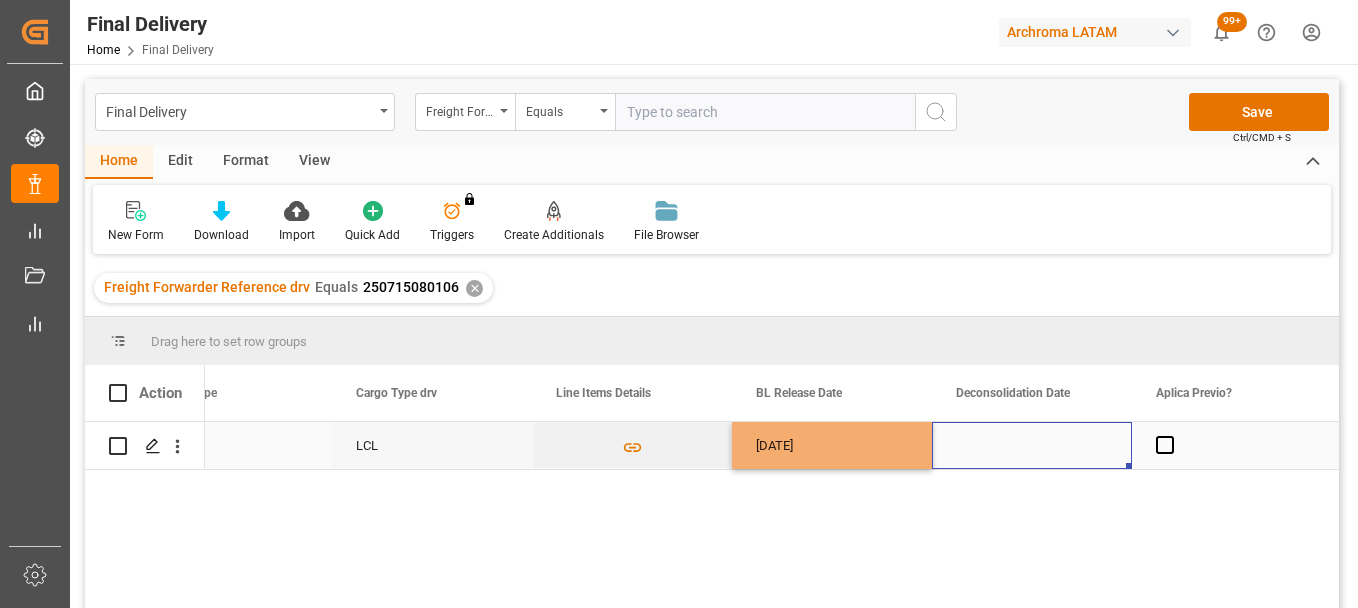 click at bounding box center [1032, 445] 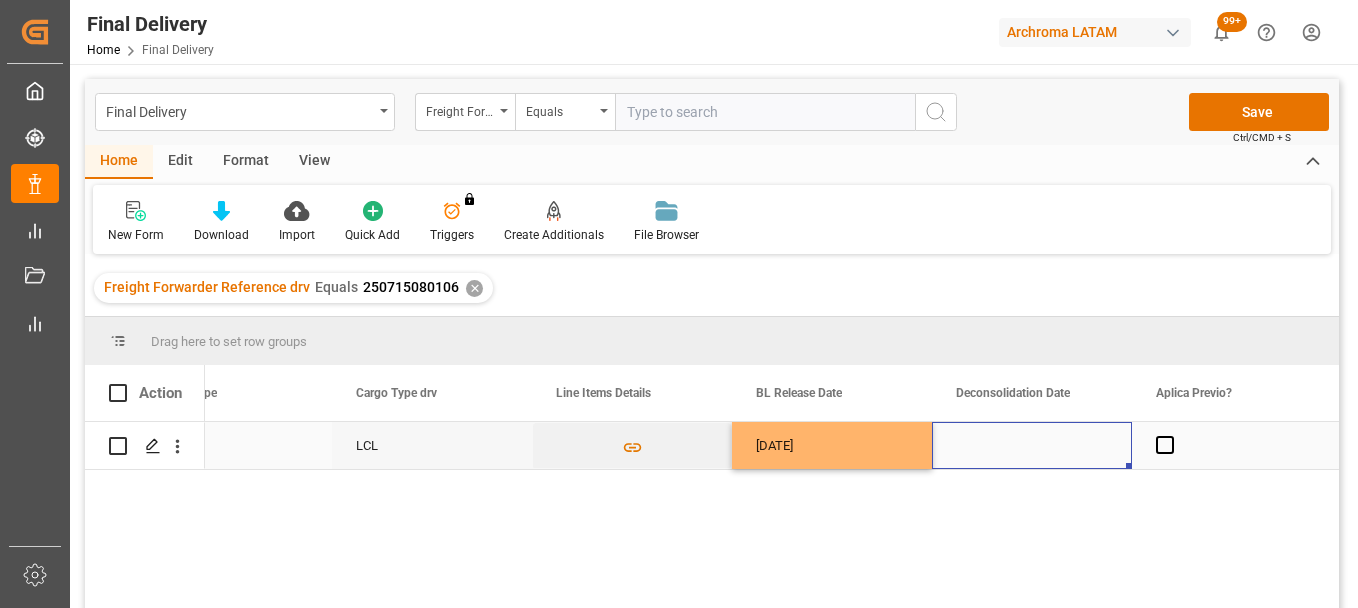 click at bounding box center [1032, 445] 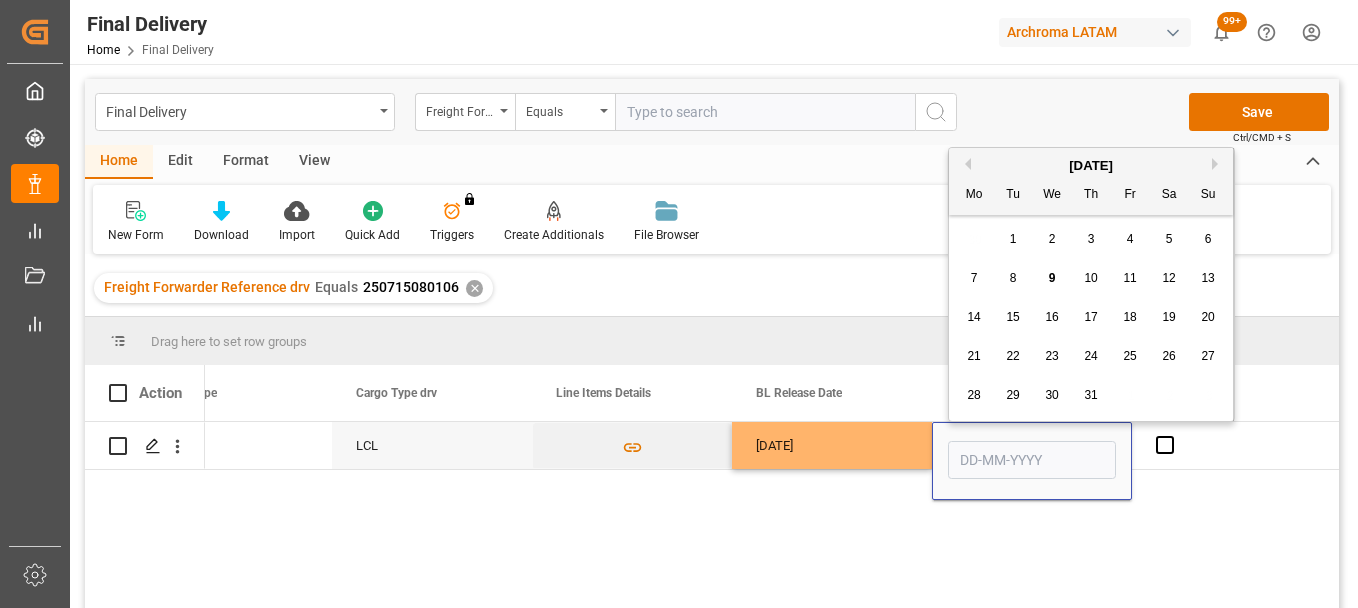 click on "4" at bounding box center (1130, 240) 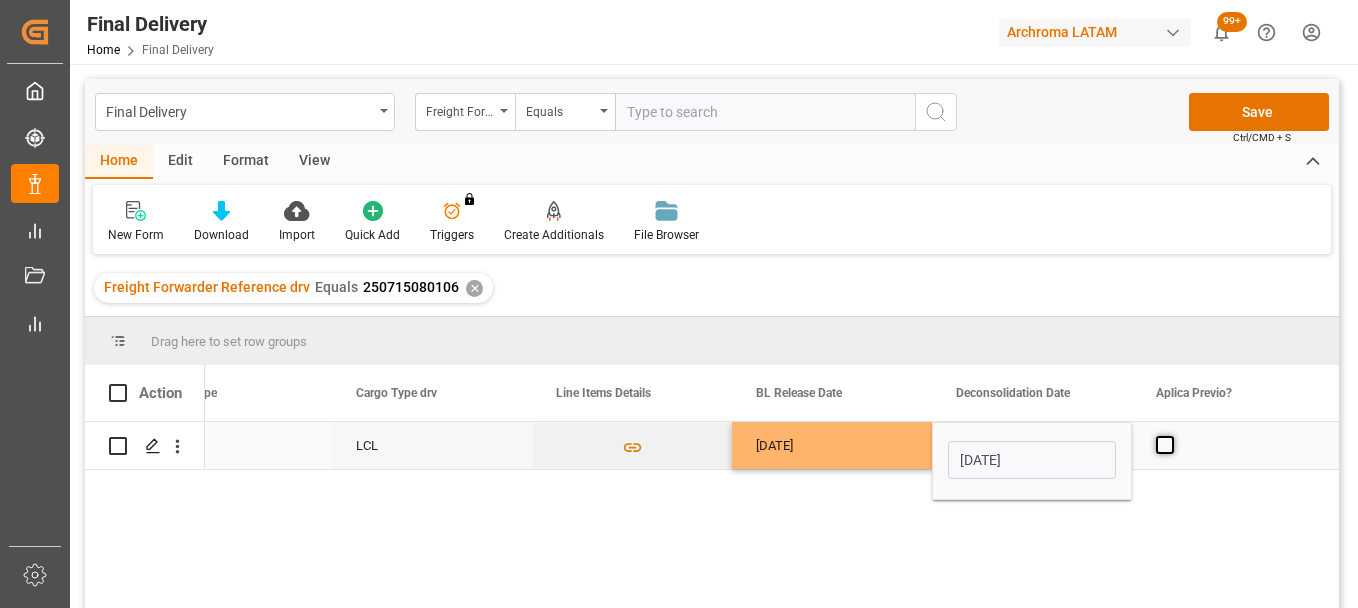 click at bounding box center (1165, 445) 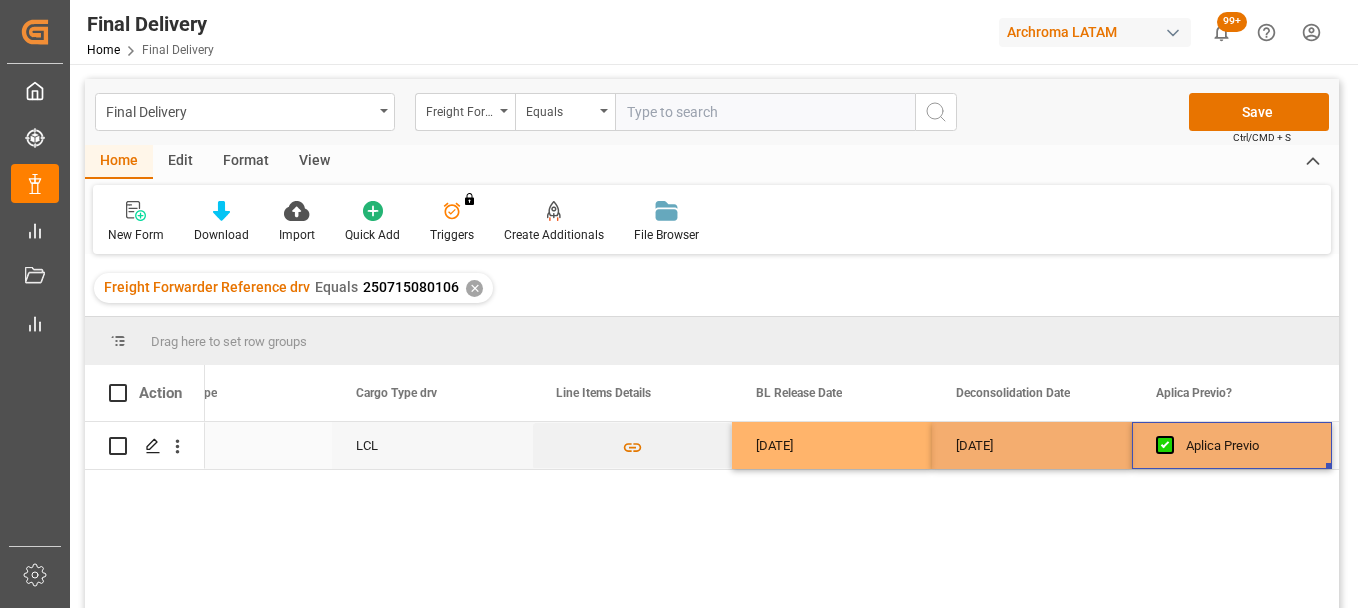 click on "[DATE]" at bounding box center (1032, 445) 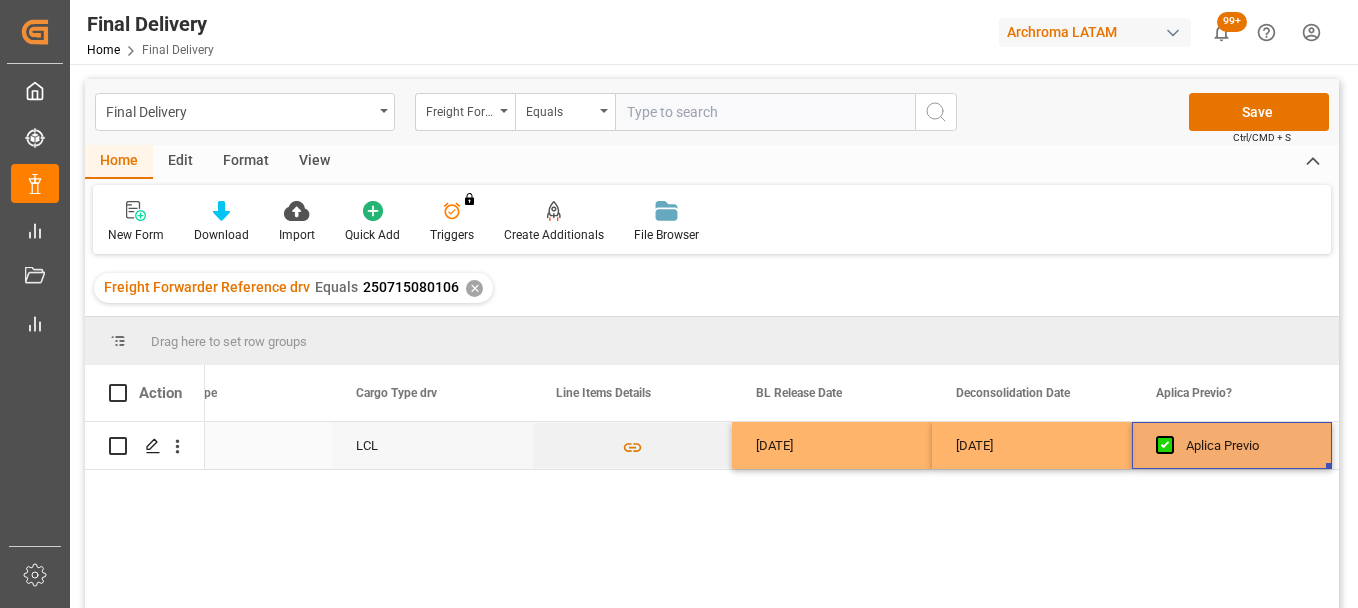 scroll, scrollTop: 0, scrollLeft: 2073, axis: horizontal 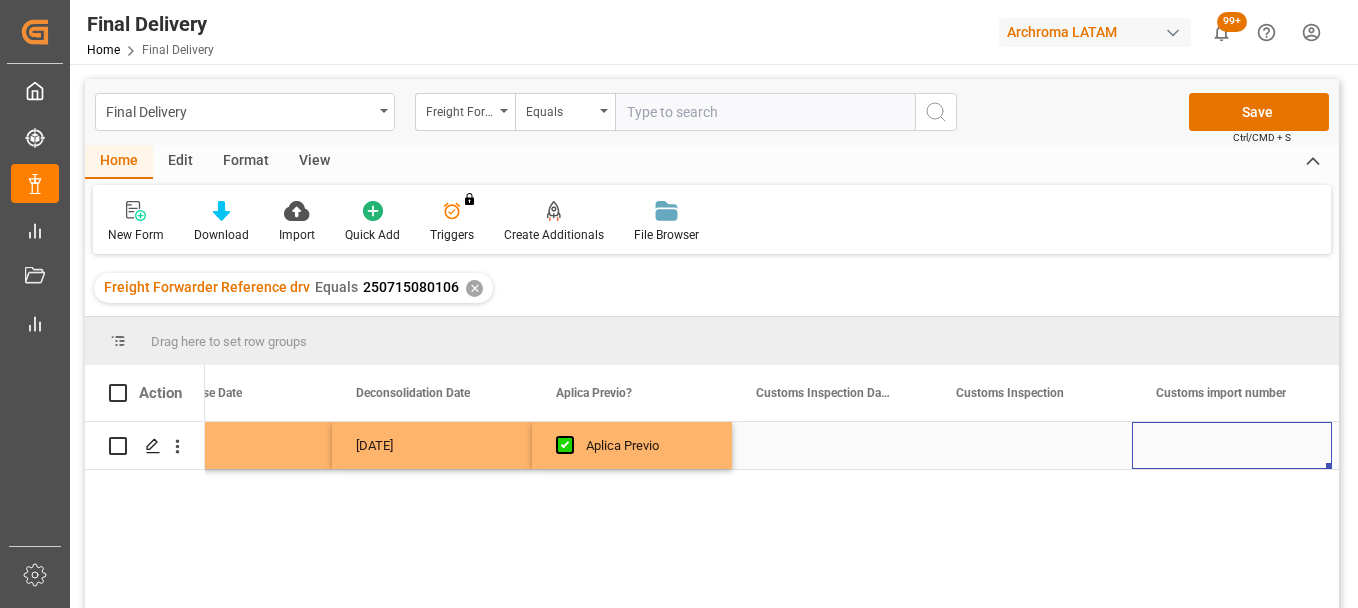 click at bounding box center [832, 445] 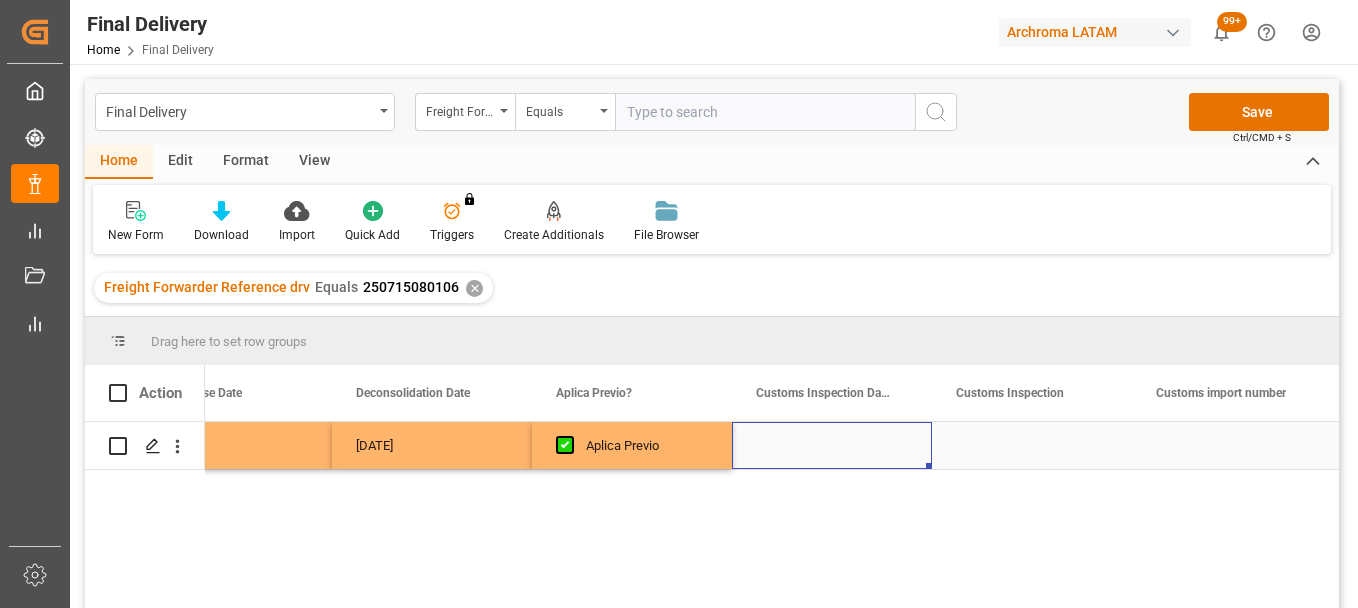 click at bounding box center [832, 445] 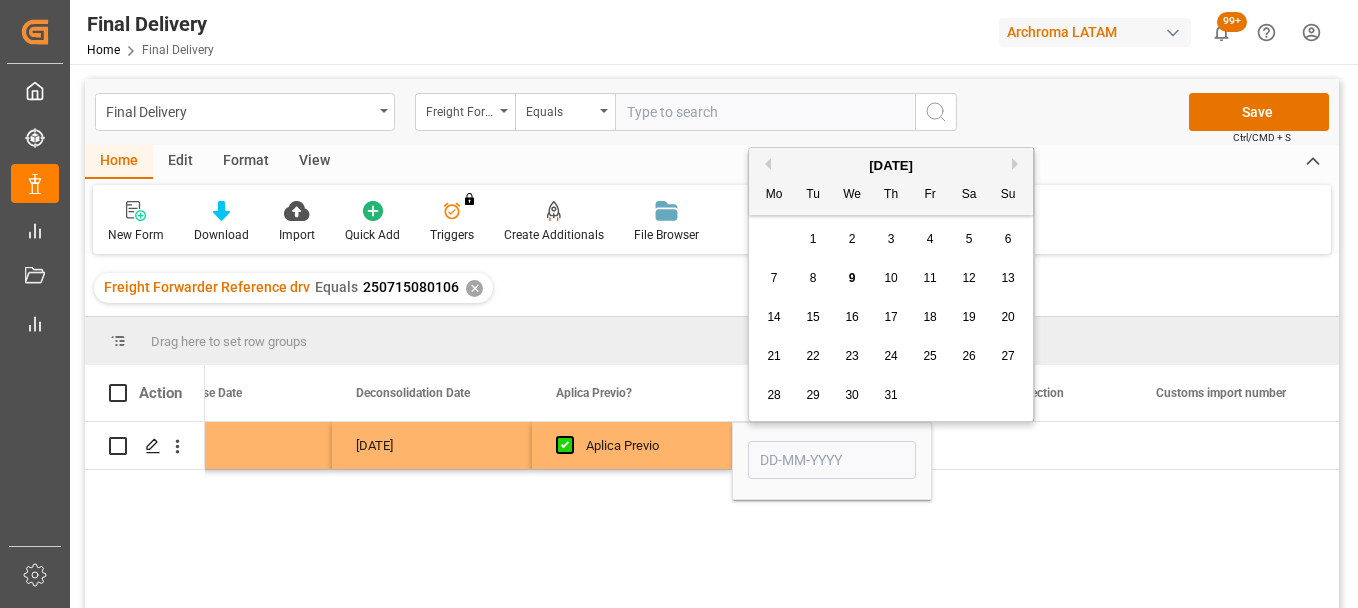 click on "10" at bounding box center (890, 278) 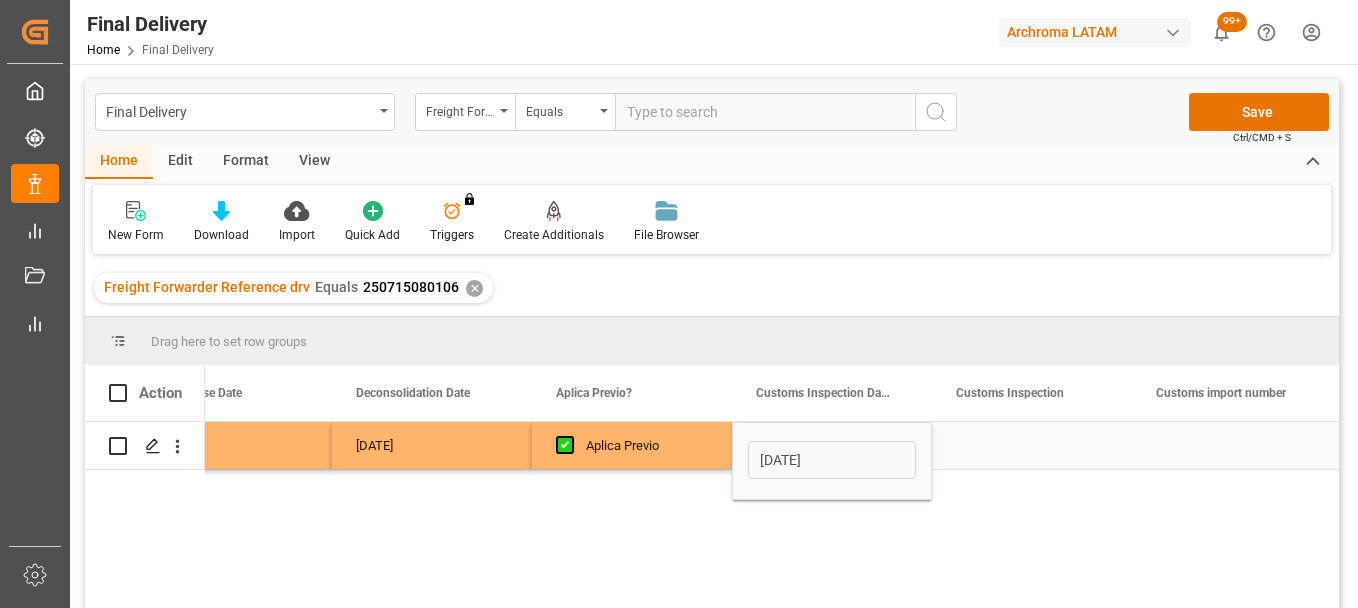 click at bounding box center [1032, 445] 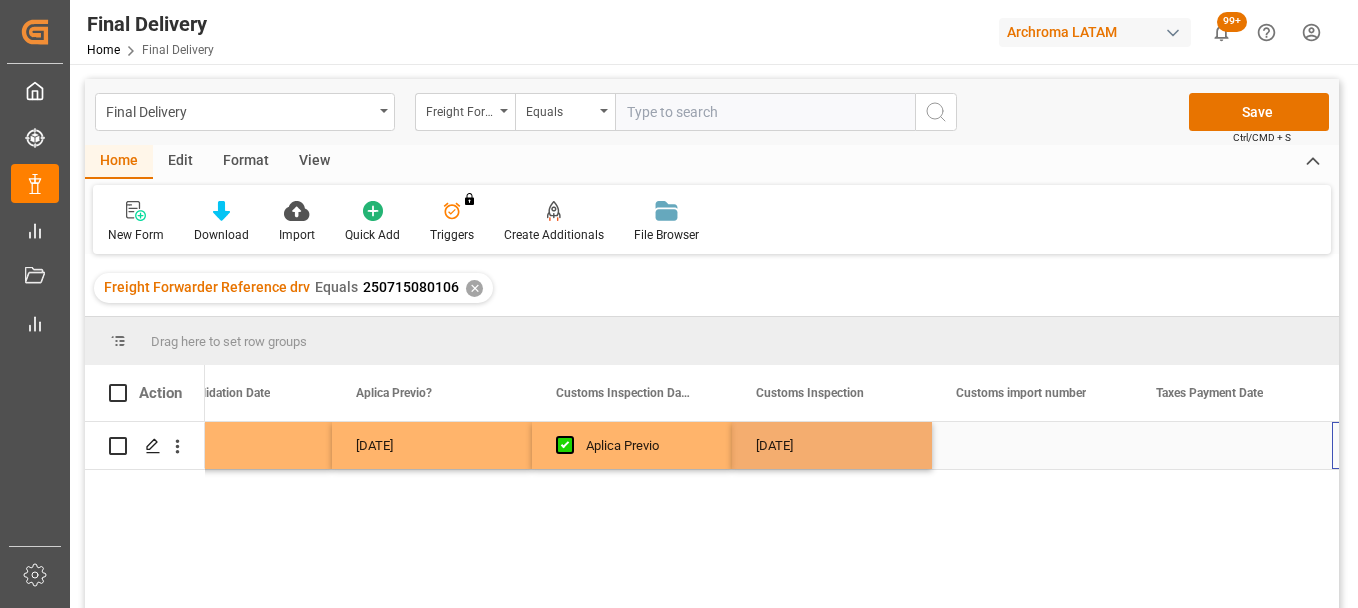 scroll, scrollTop: 0, scrollLeft: 2673, axis: horizontal 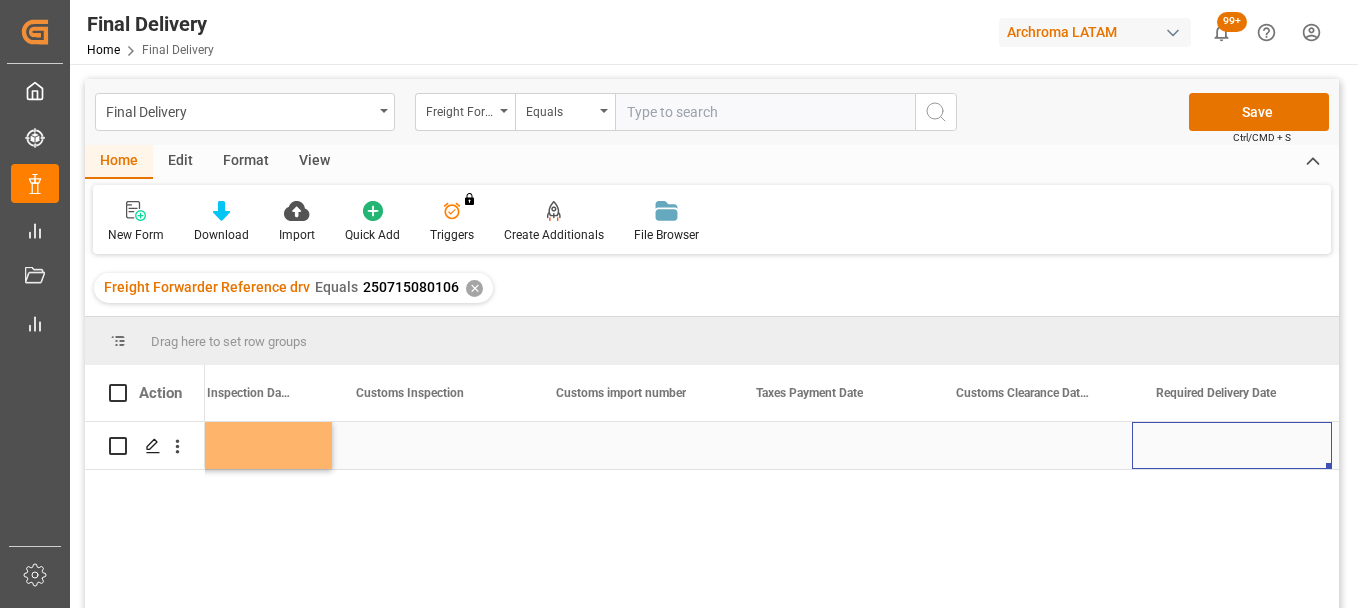 click at bounding box center [1032, 445] 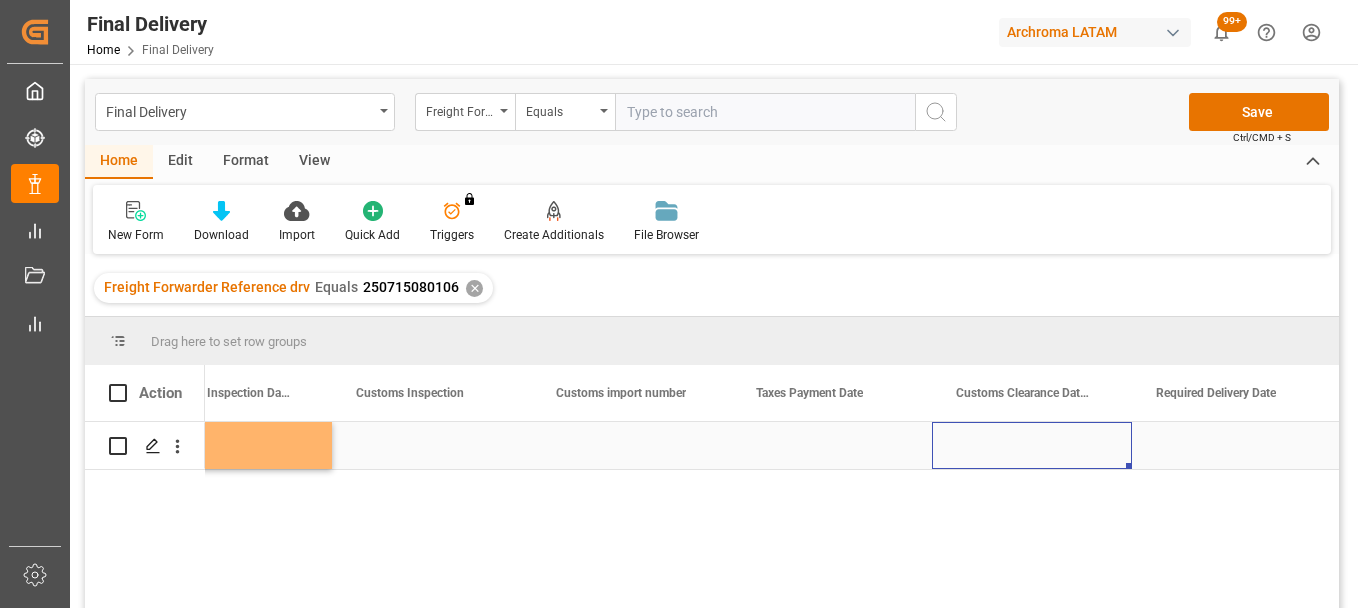 click at bounding box center (1032, 445) 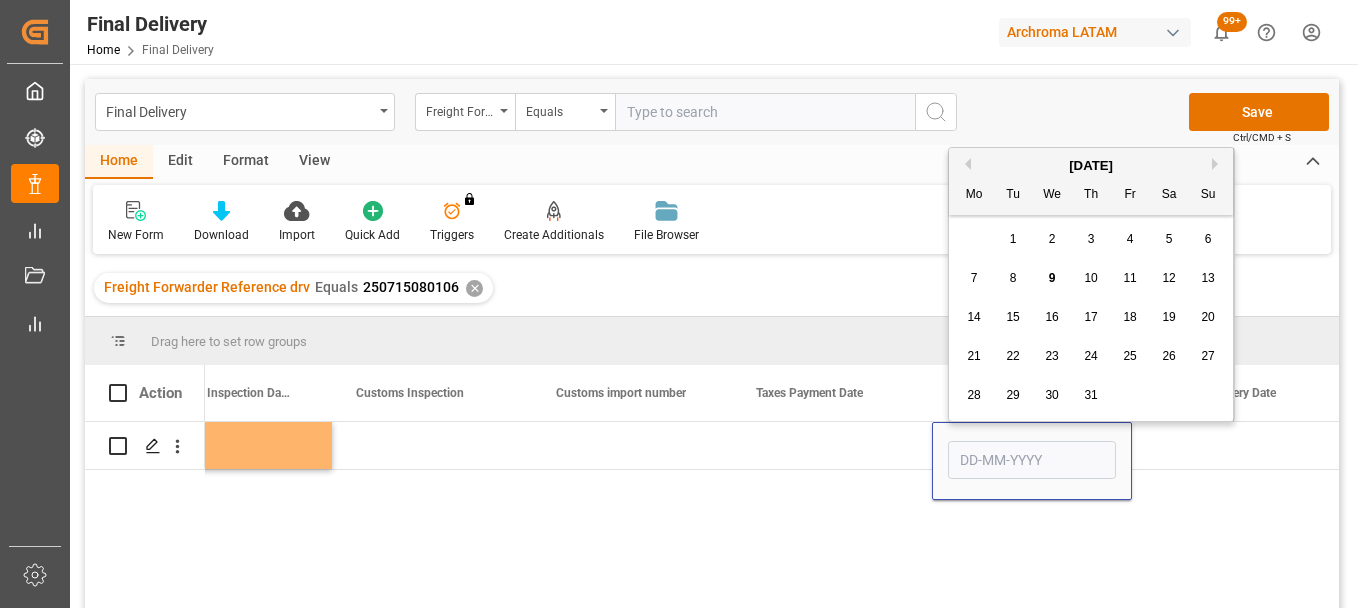 click on "11" at bounding box center (1130, 279) 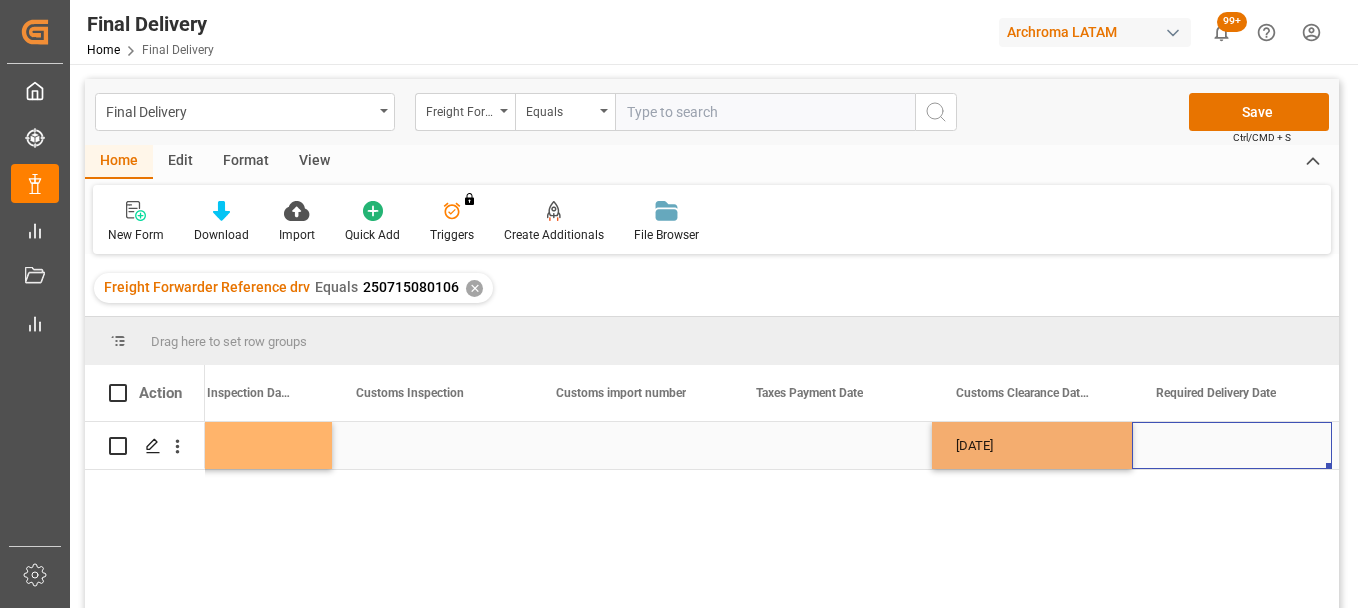 click at bounding box center (1232, 445) 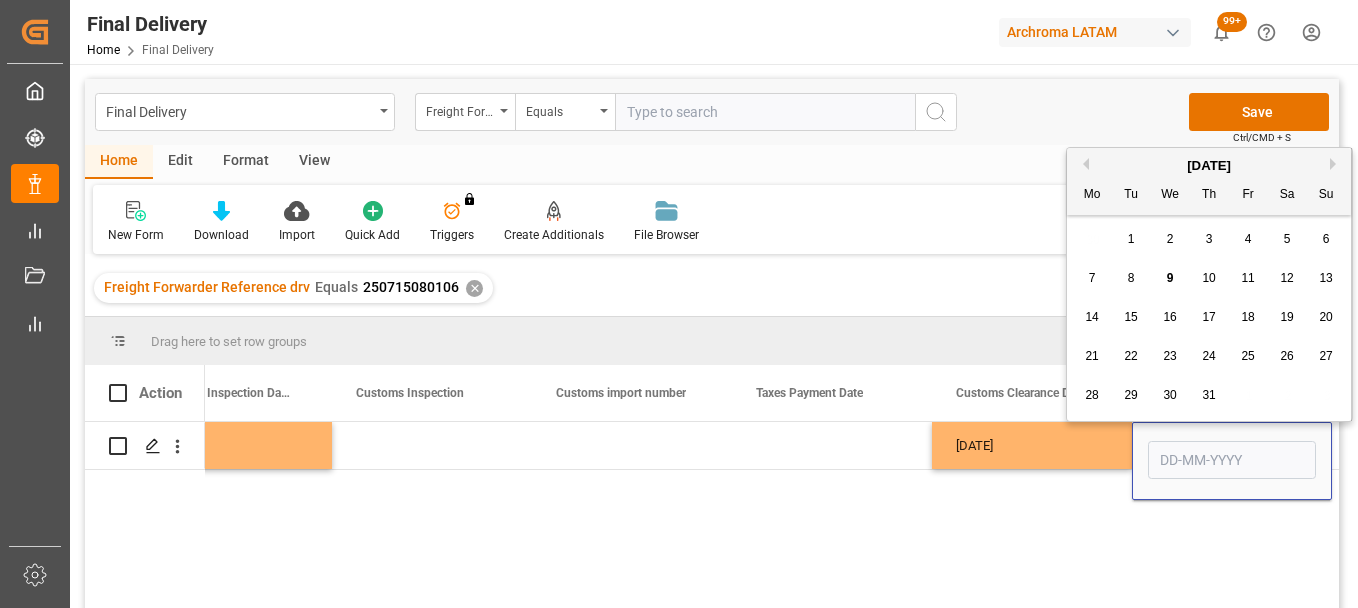click on "21" at bounding box center (1091, 356) 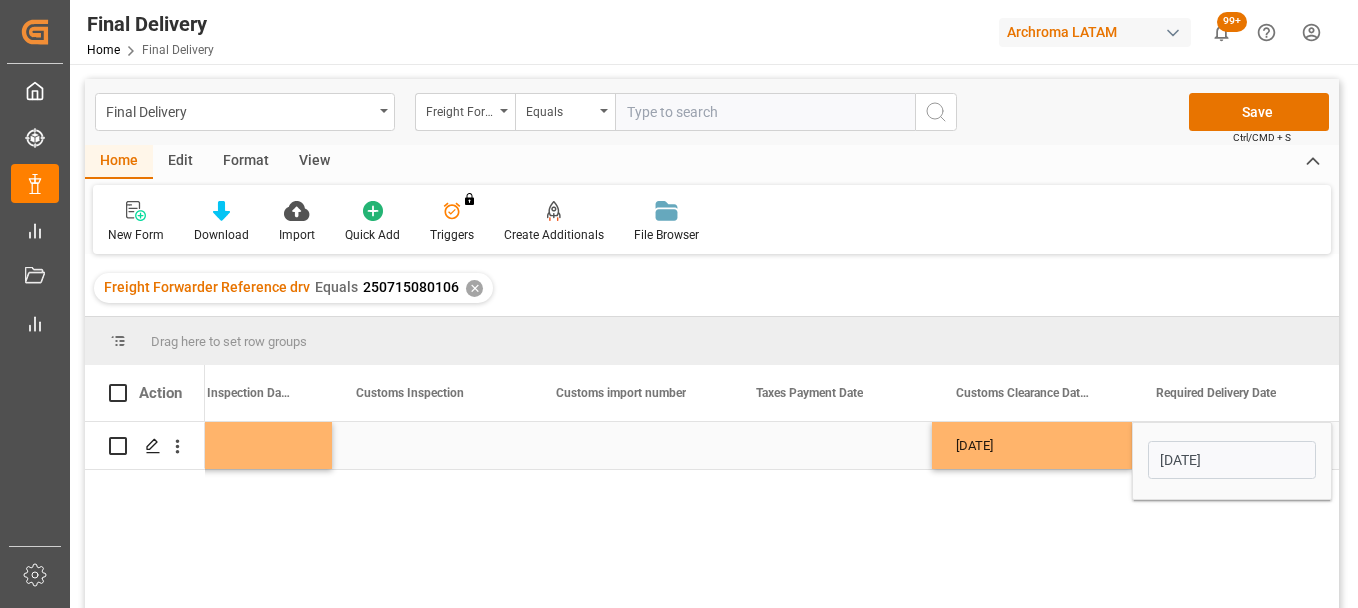 click on "11-07-2025" at bounding box center (1032, 445) 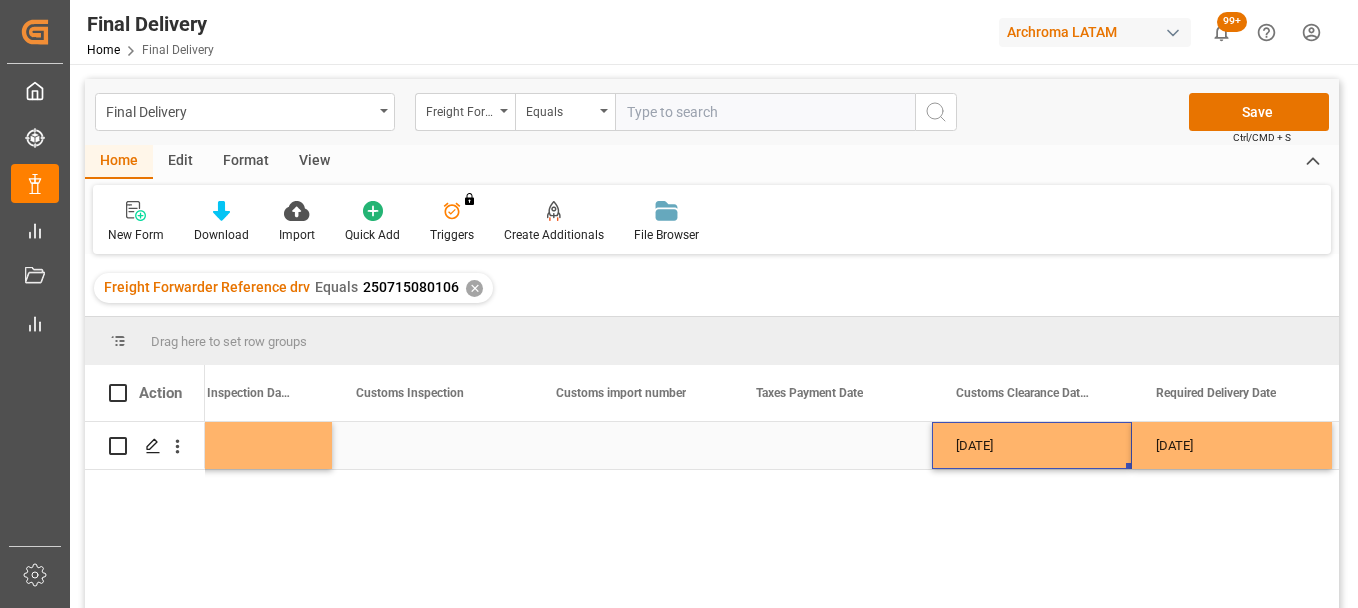click at bounding box center (832, 445) 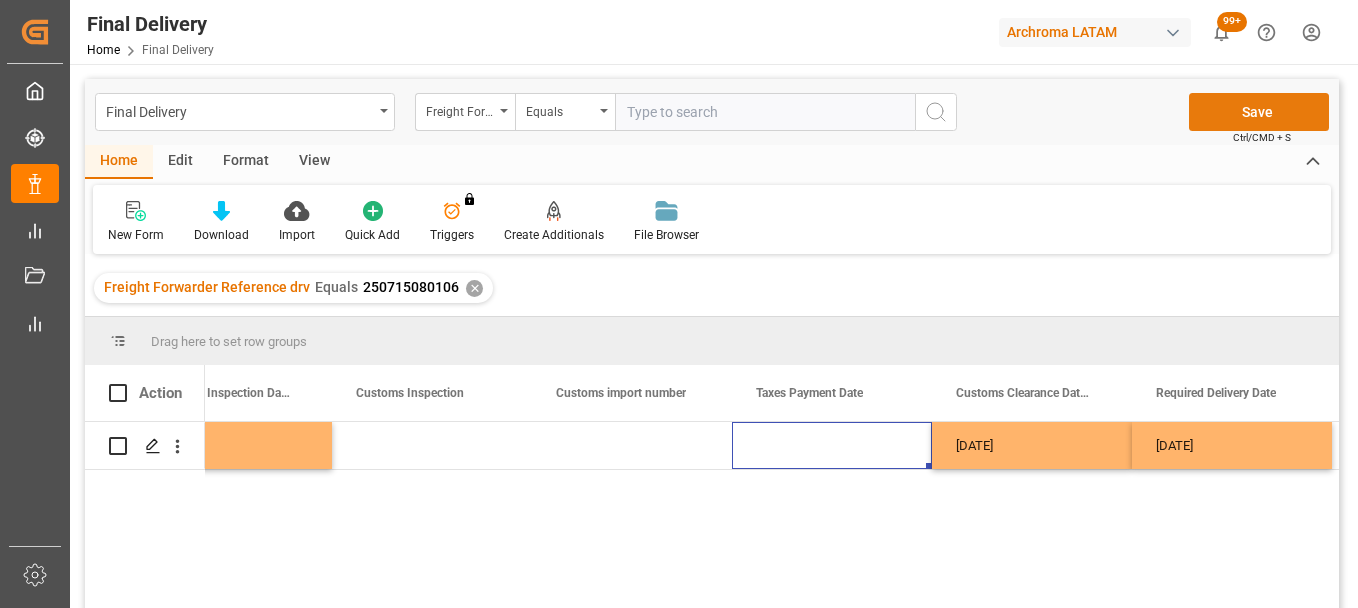 click on "Save" at bounding box center [1259, 112] 